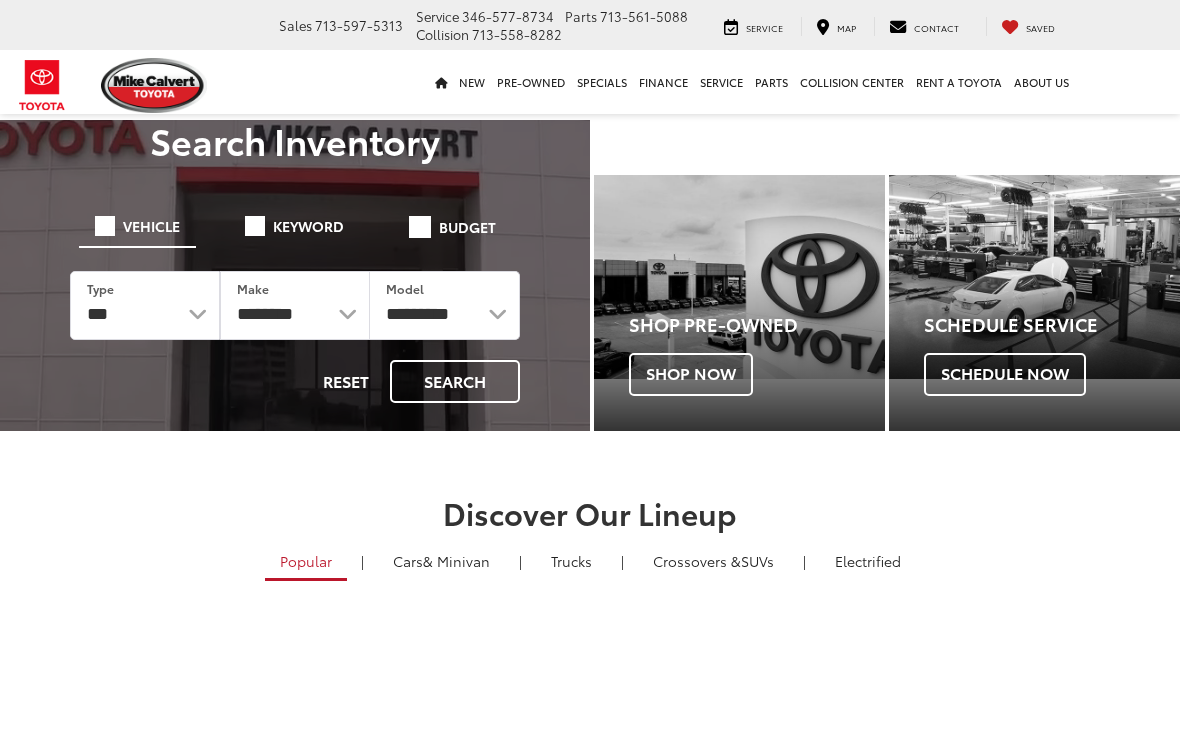 scroll, scrollTop: 0, scrollLeft: 0, axis: both 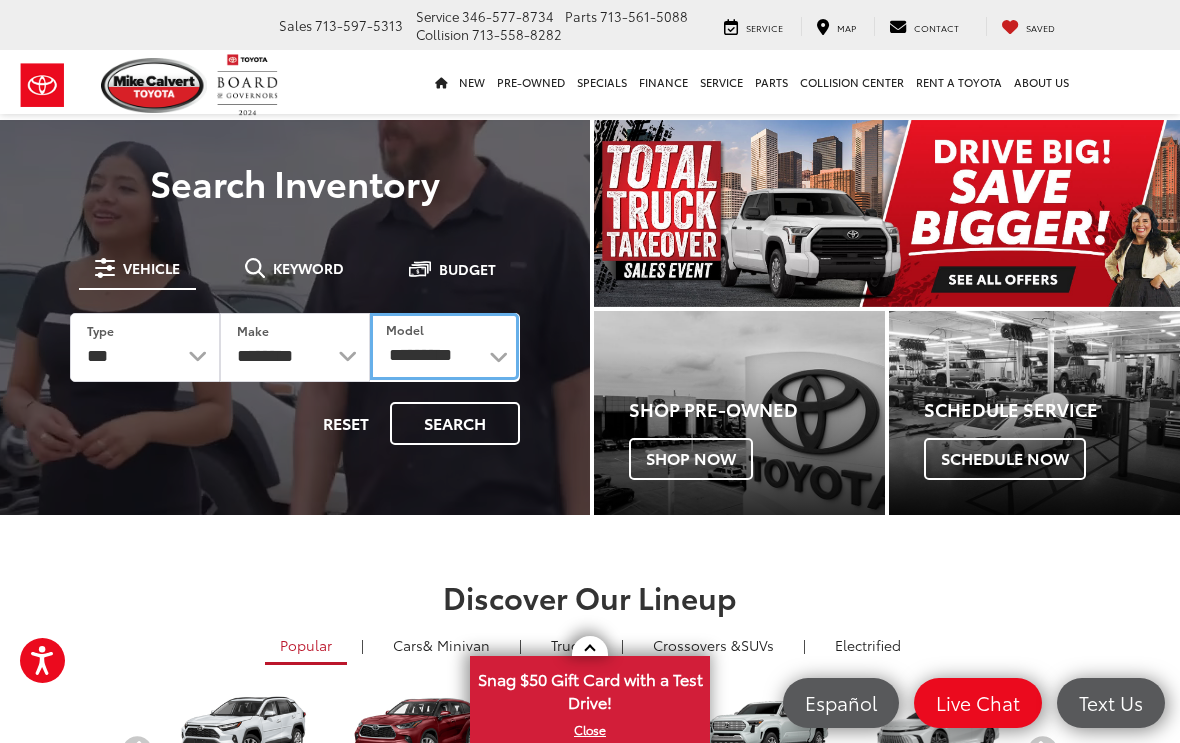 click on "**********" at bounding box center (444, 346) 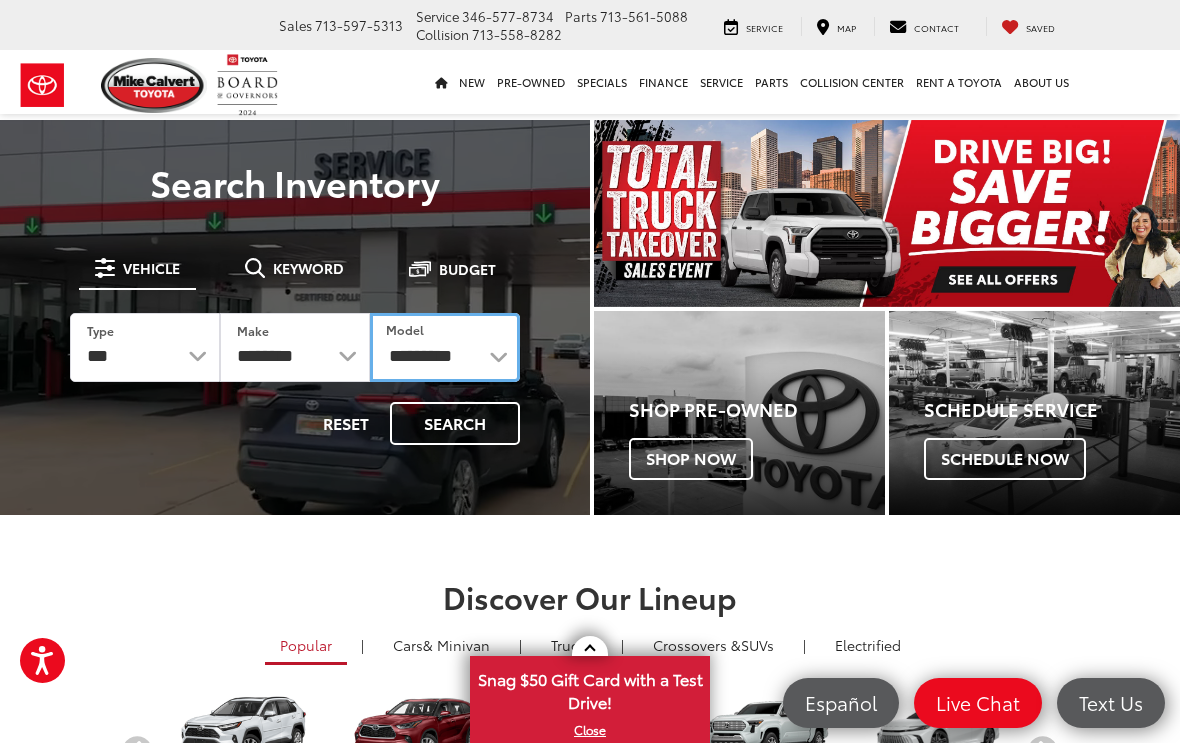 select on "******" 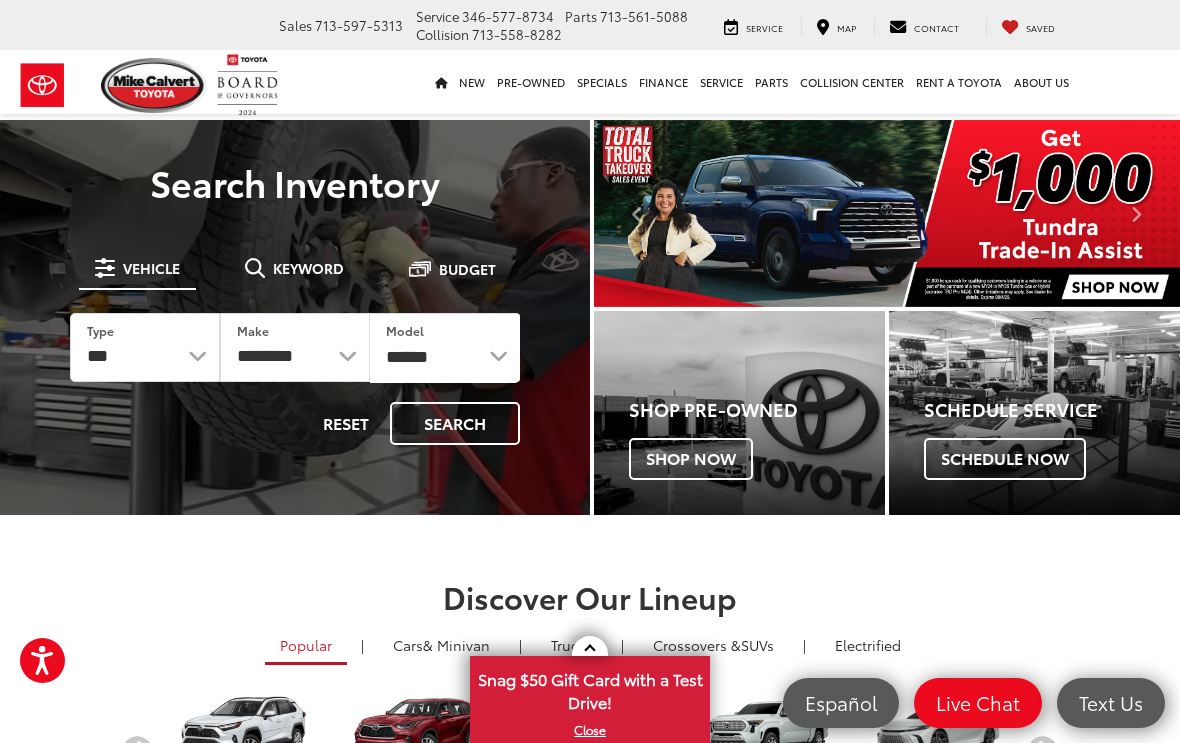 click on "Search" at bounding box center [455, 423] 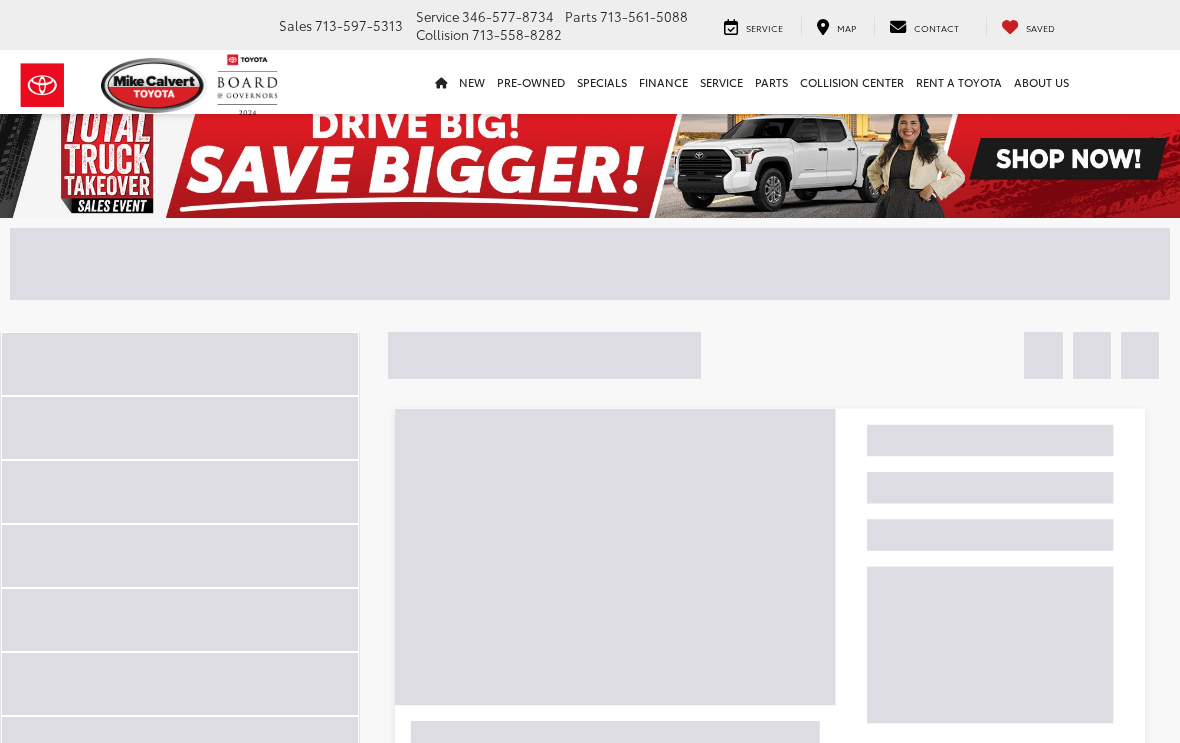 scroll, scrollTop: 0, scrollLeft: 0, axis: both 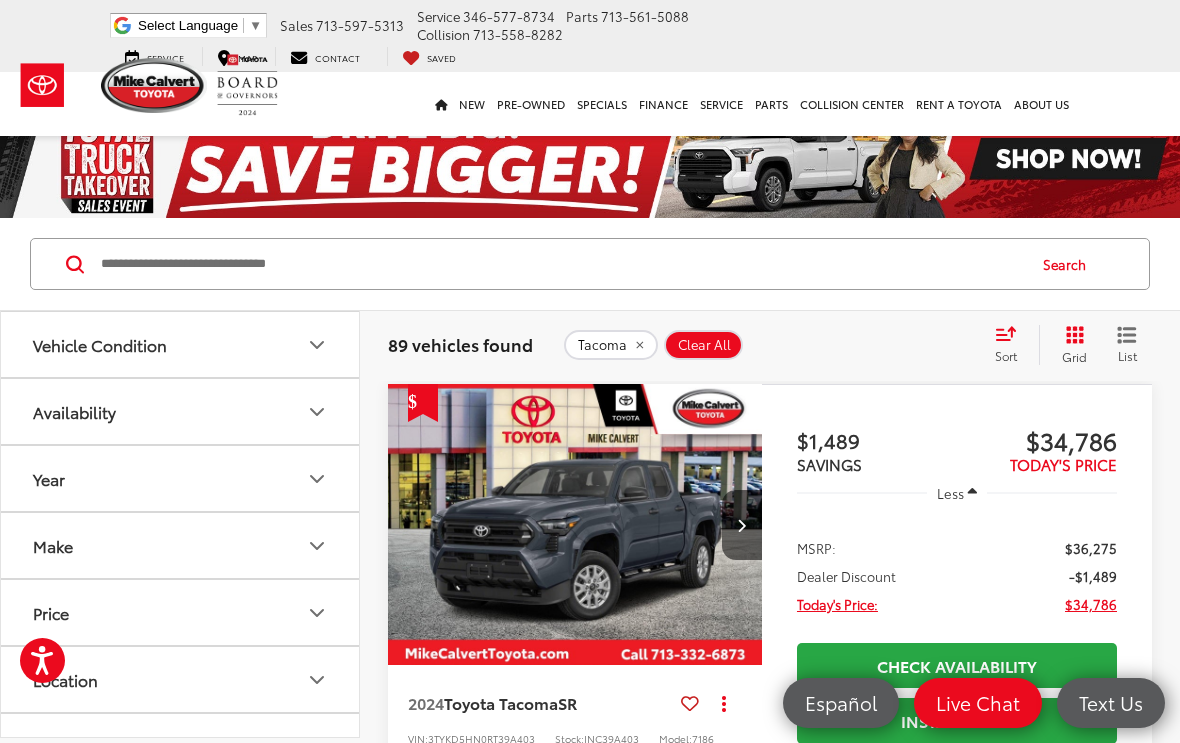 click on "Grid" at bounding box center [1070, 345] 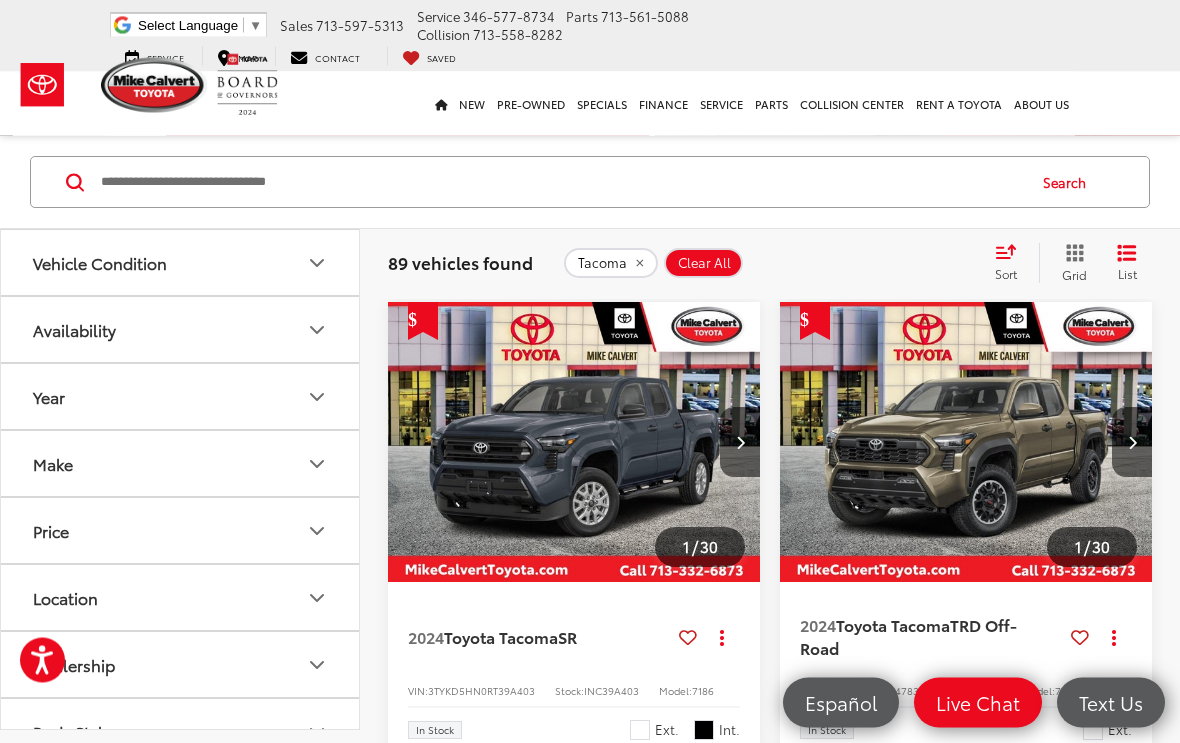 scroll, scrollTop: 68, scrollLeft: 0, axis: vertical 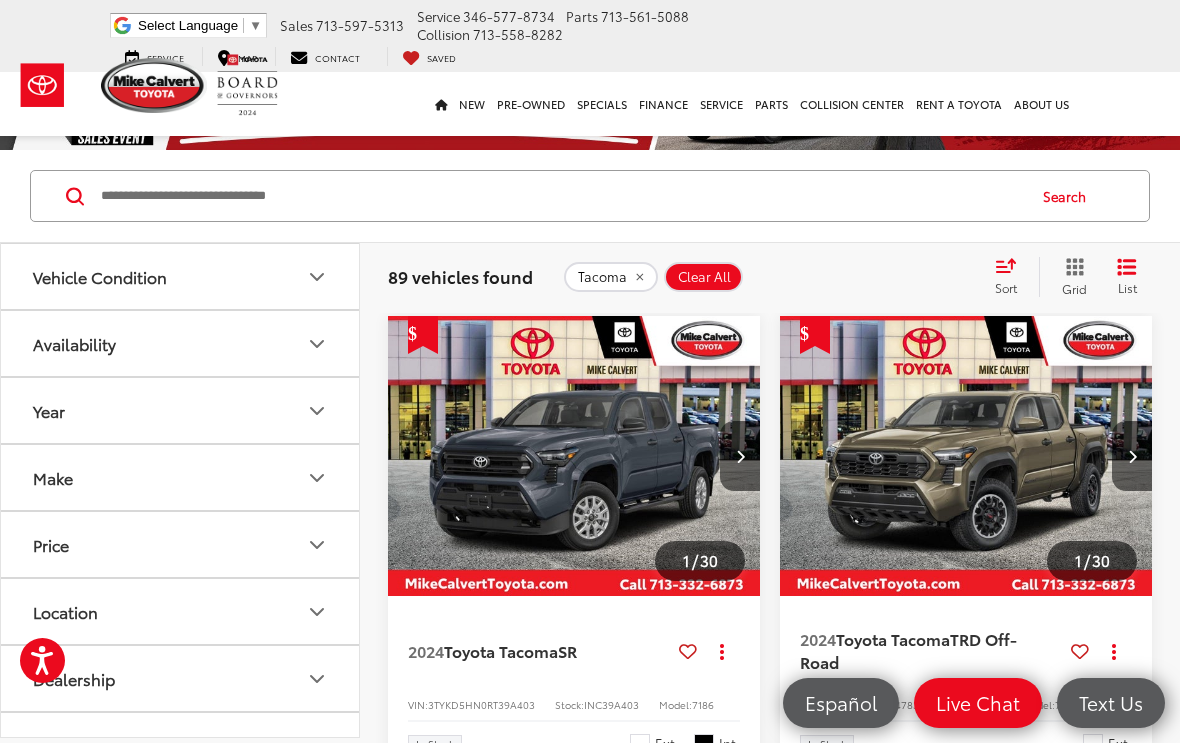 click on "List" at bounding box center [1127, 277] 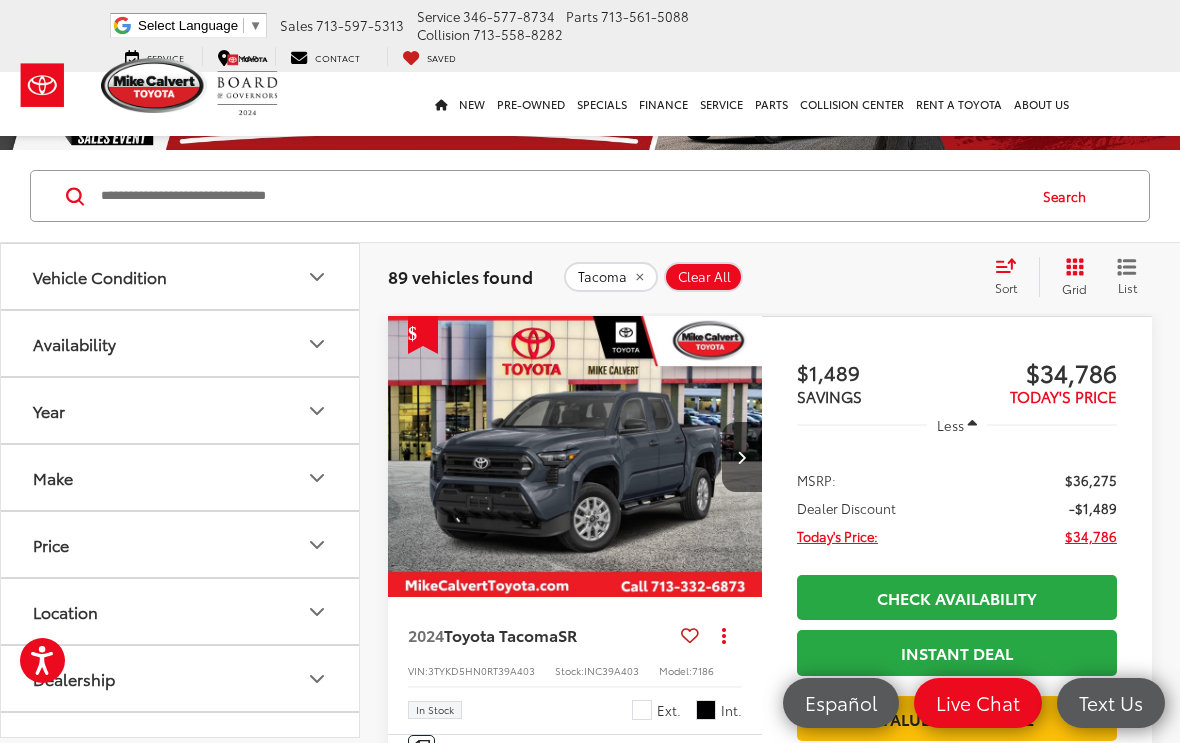 click on "Grid" at bounding box center [1070, 277] 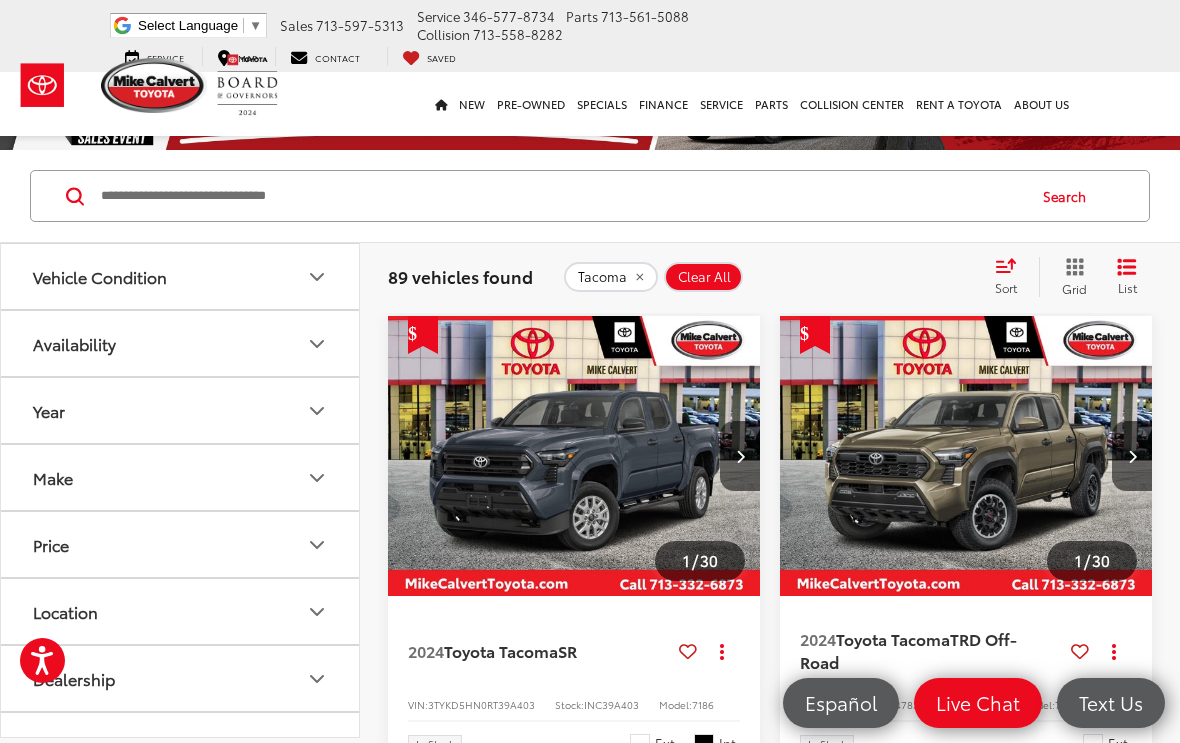 click on "Sort" at bounding box center [1012, 277] 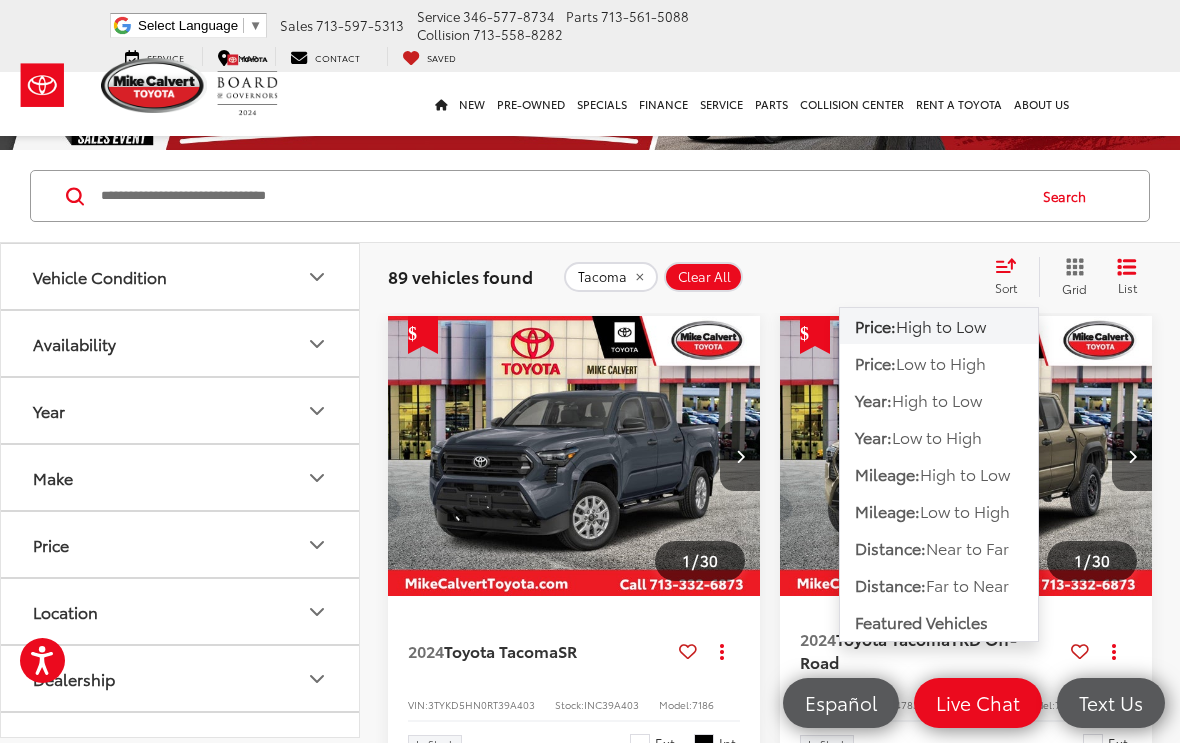 click on "Year:  High to Low" 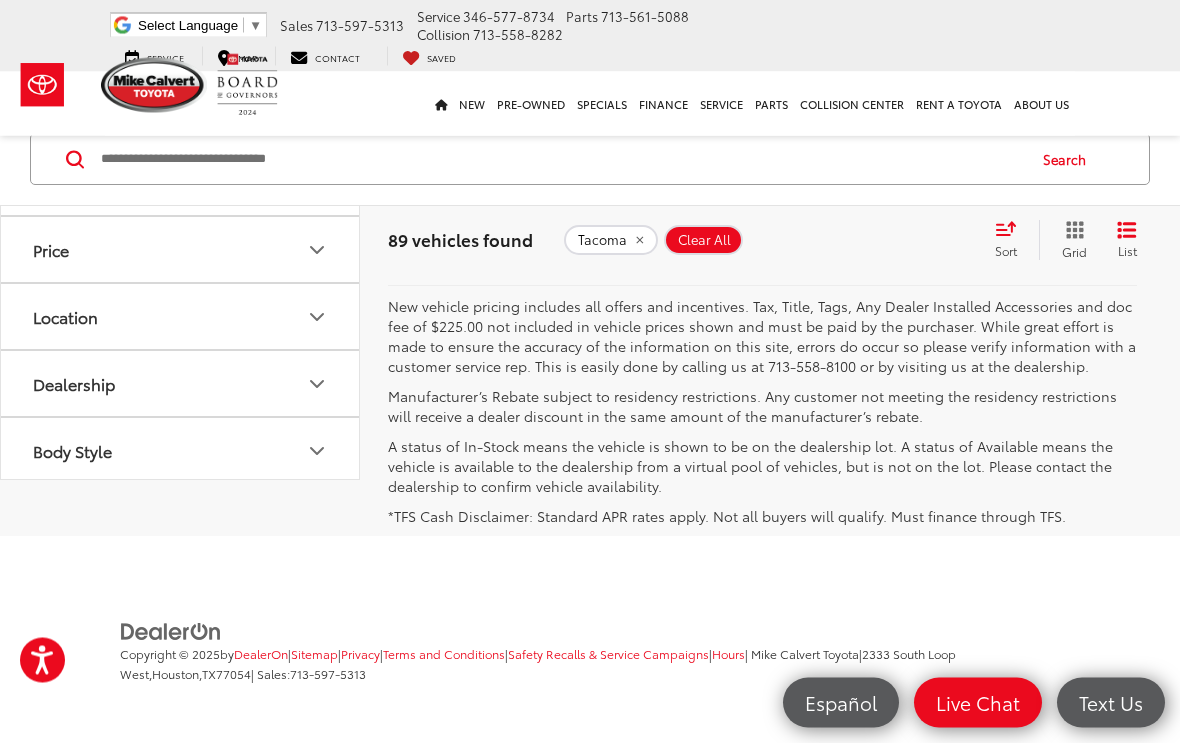 scroll, scrollTop: 7910, scrollLeft: 0, axis: vertical 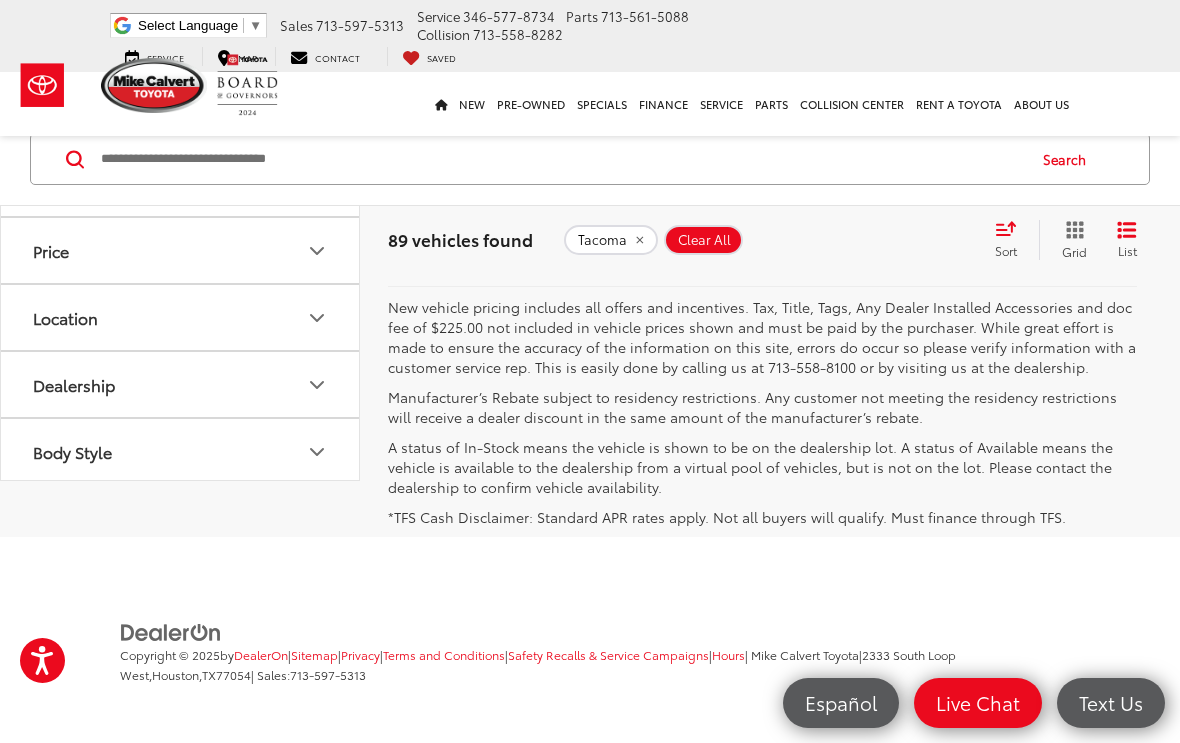 click on "5" at bounding box center (884, 238) 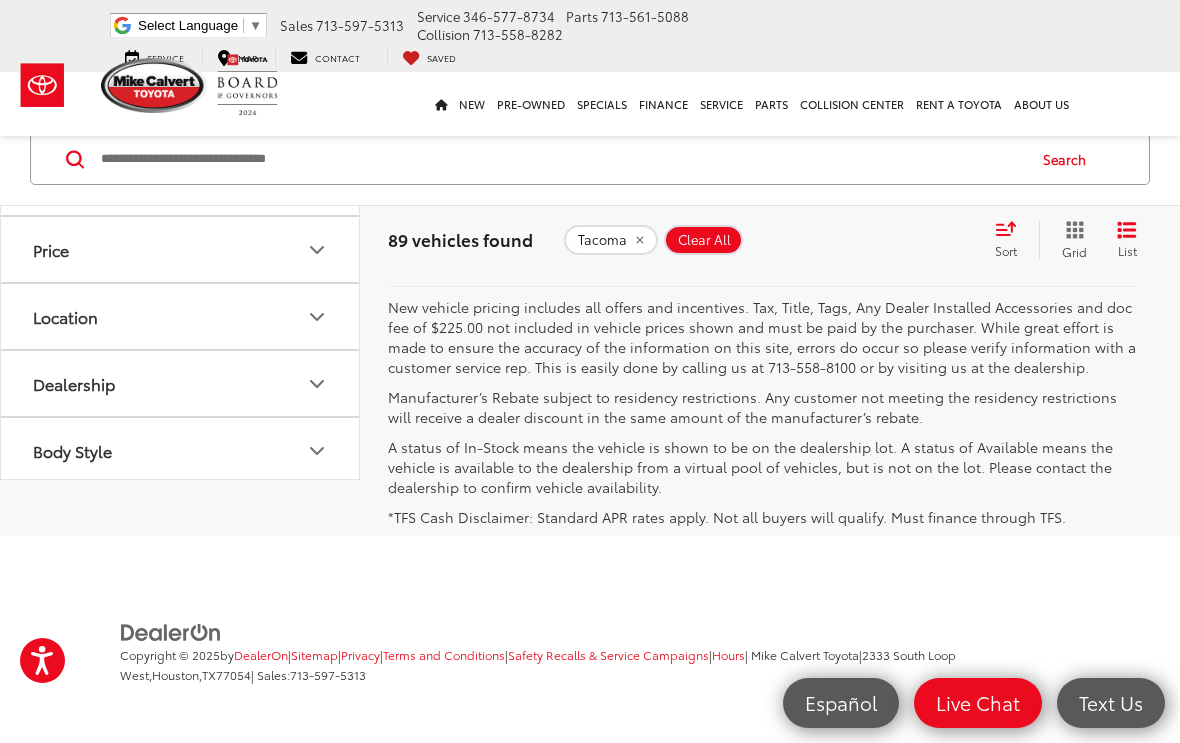 scroll, scrollTop: 7859, scrollLeft: 0, axis: vertical 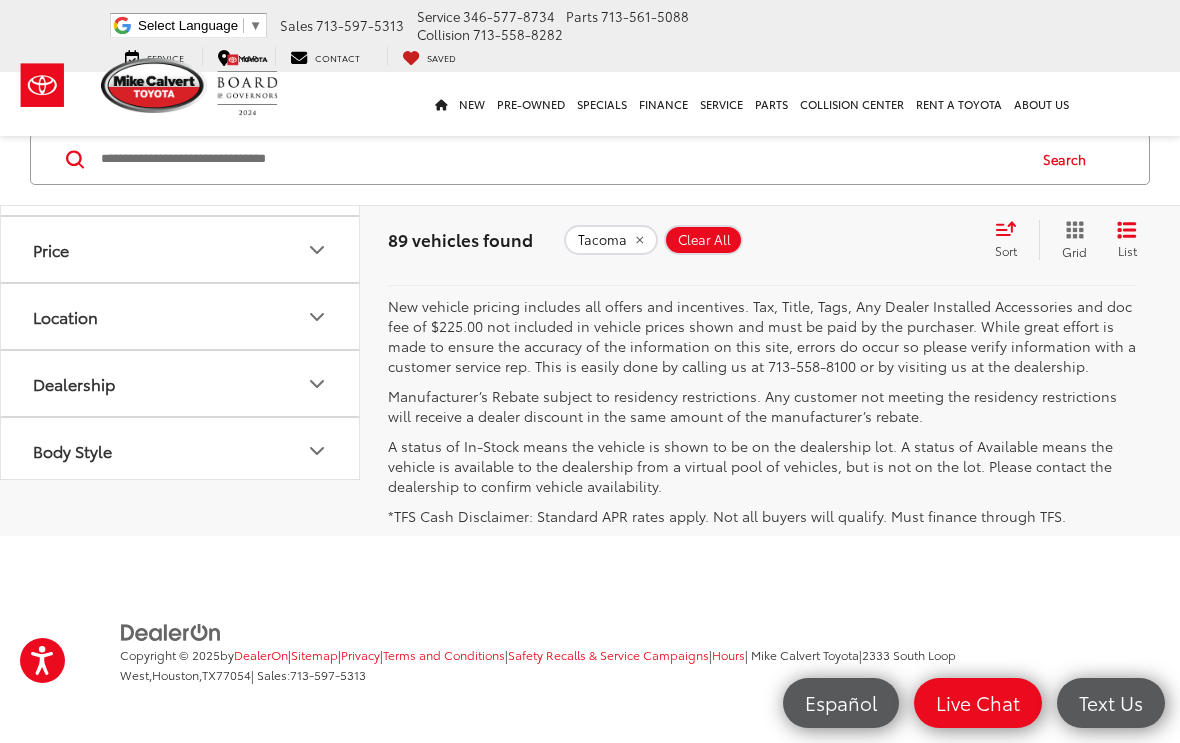 click on "7" at bounding box center [854, 237] 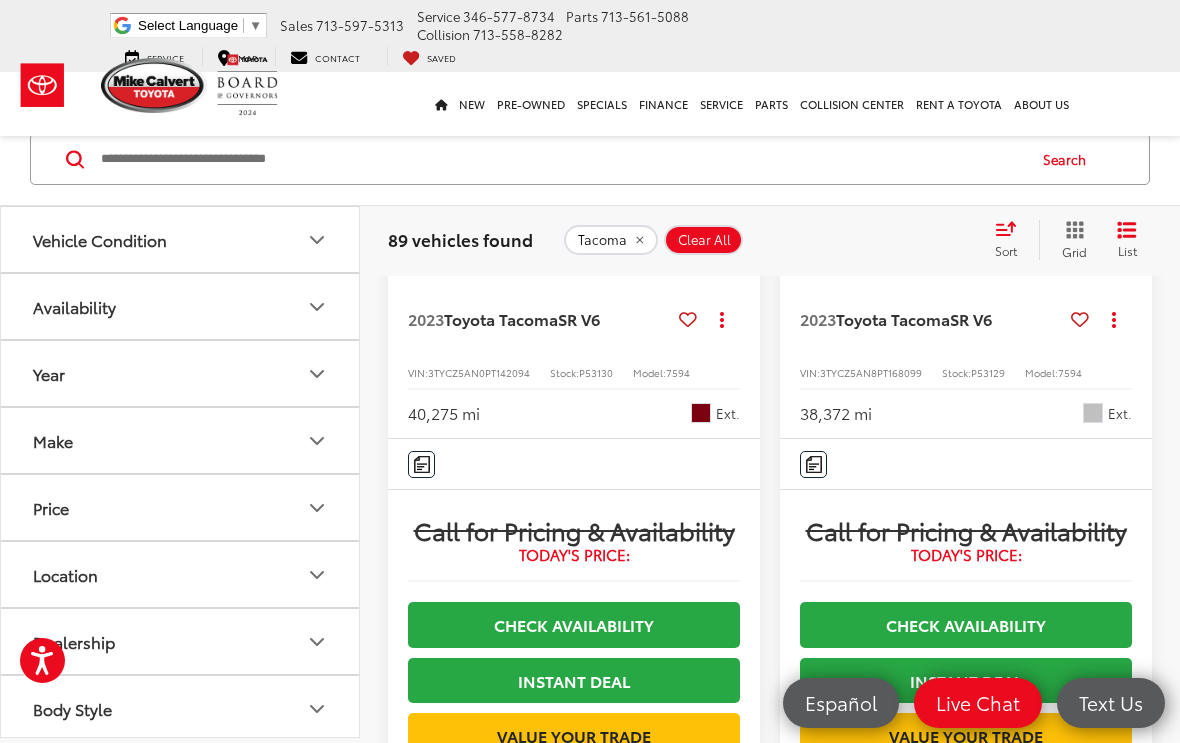 scroll, scrollTop: 2347, scrollLeft: 0, axis: vertical 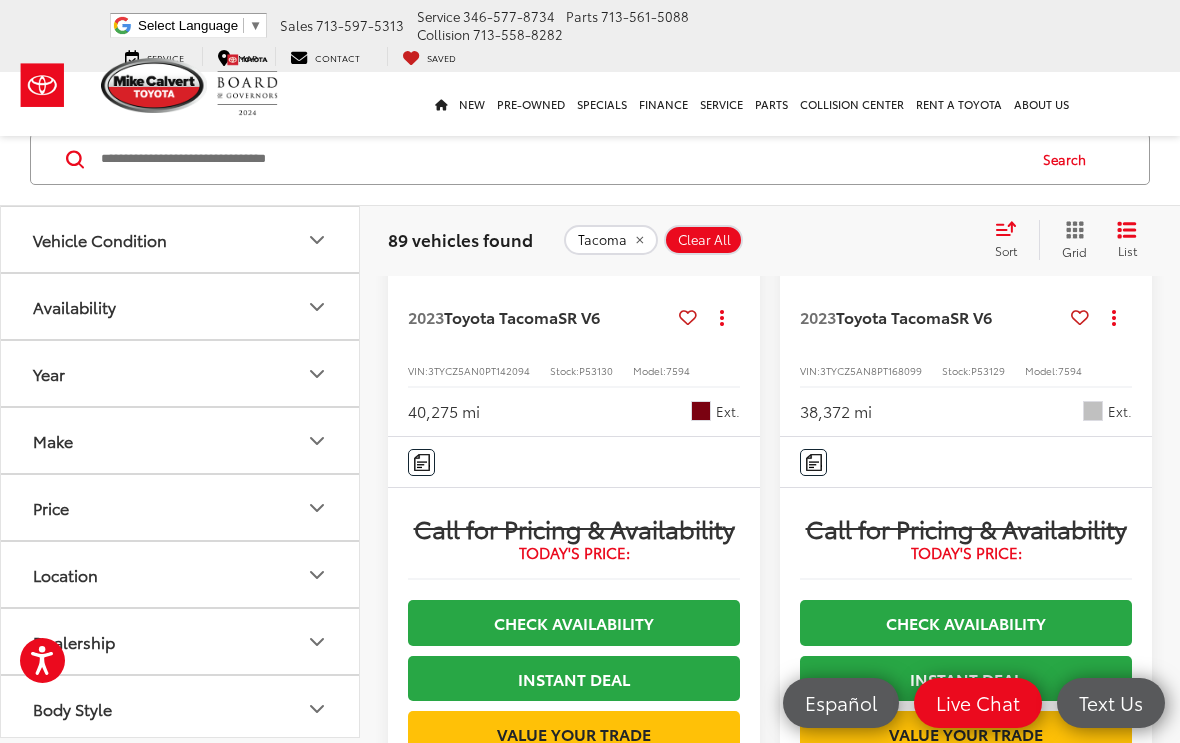 click on "Year" at bounding box center (181, 373) 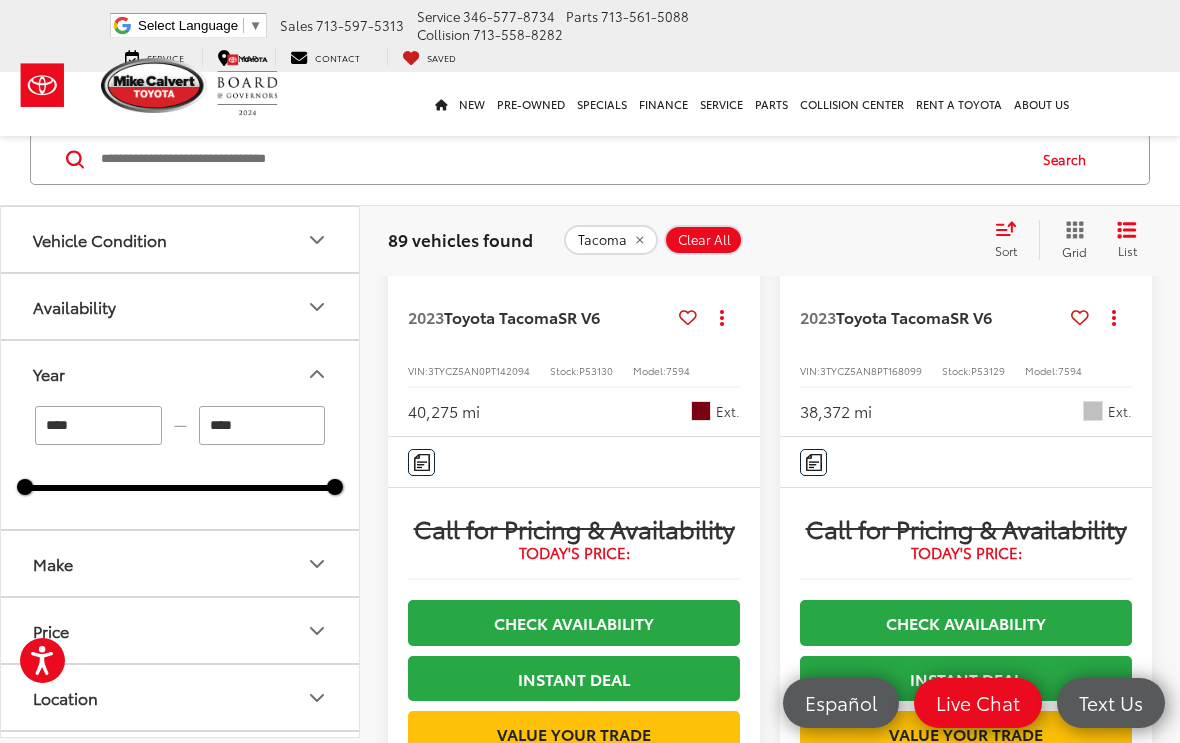 click on "Year" at bounding box center (181, 373) 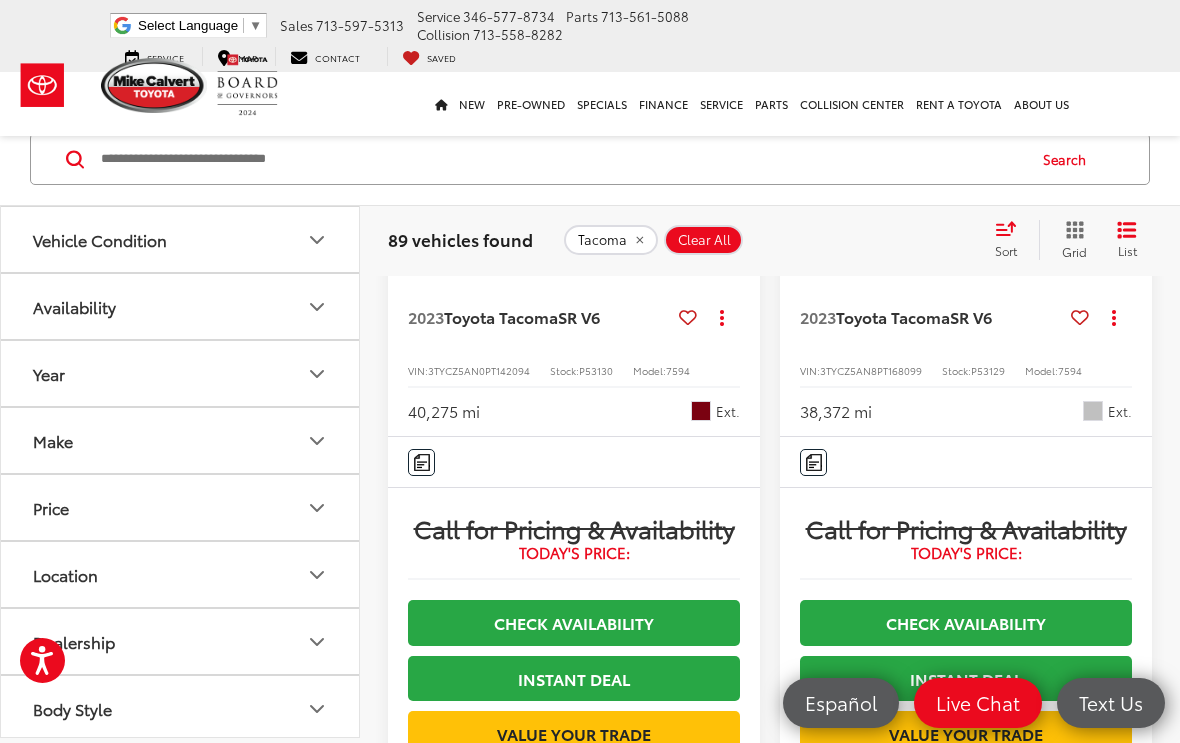 click 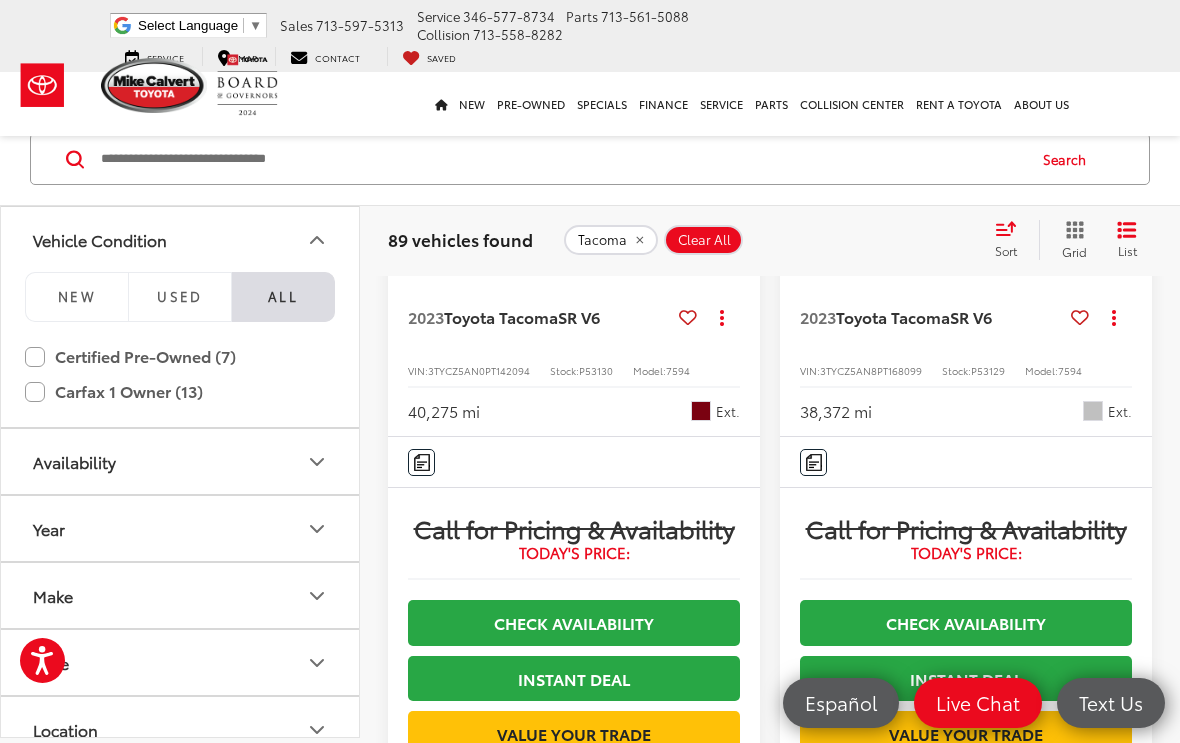click on "NEW" at bounding box center (76, 297) 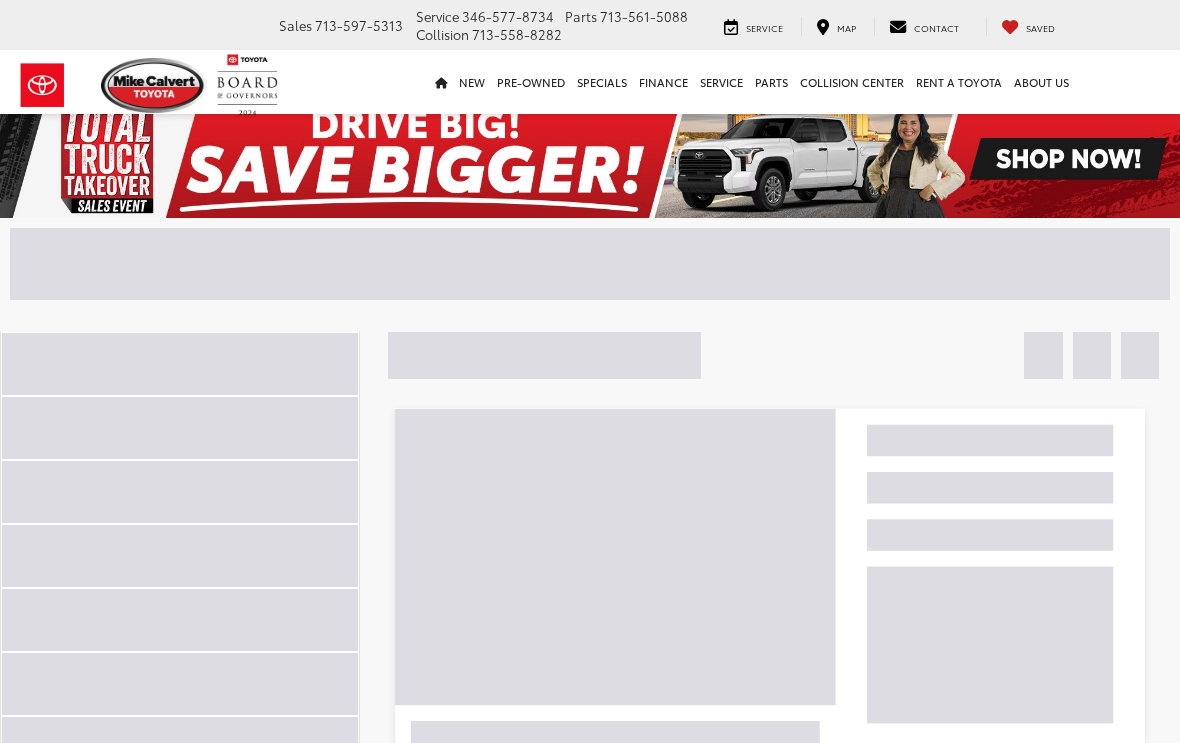 scroll, scrollTop: 0, scrollLeft: 0, axis: both 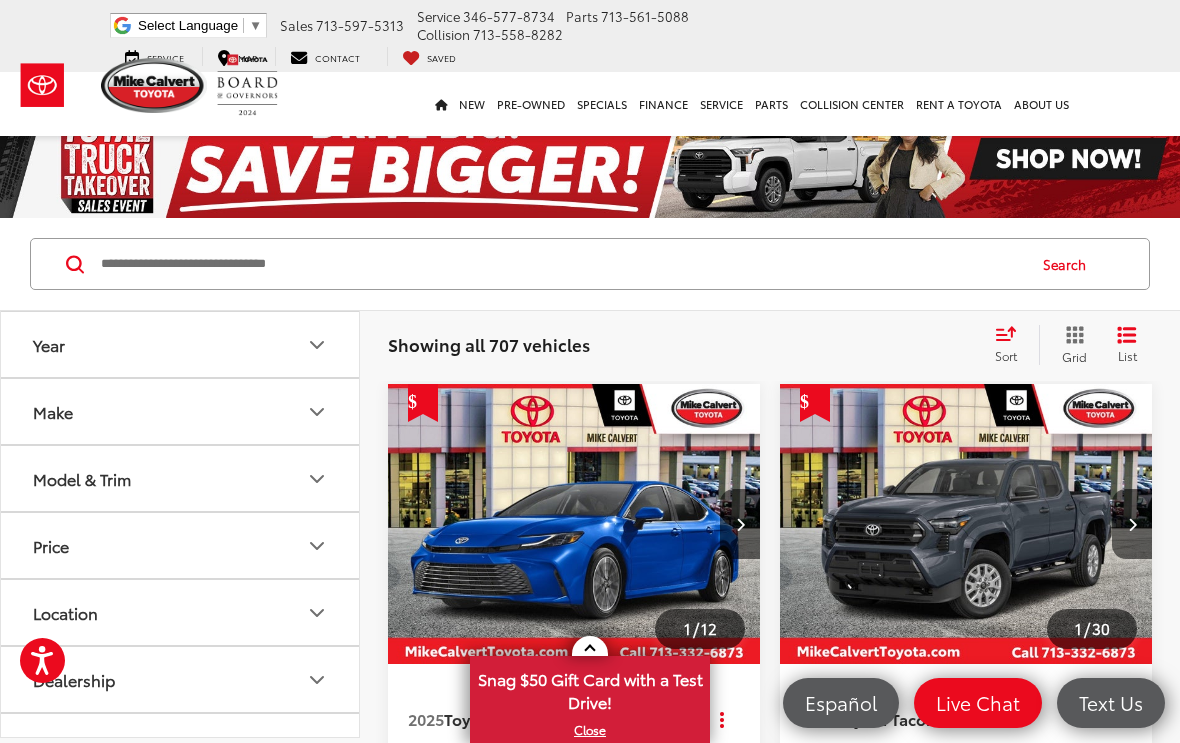 click on "Make" at bounding box center [181, 411] 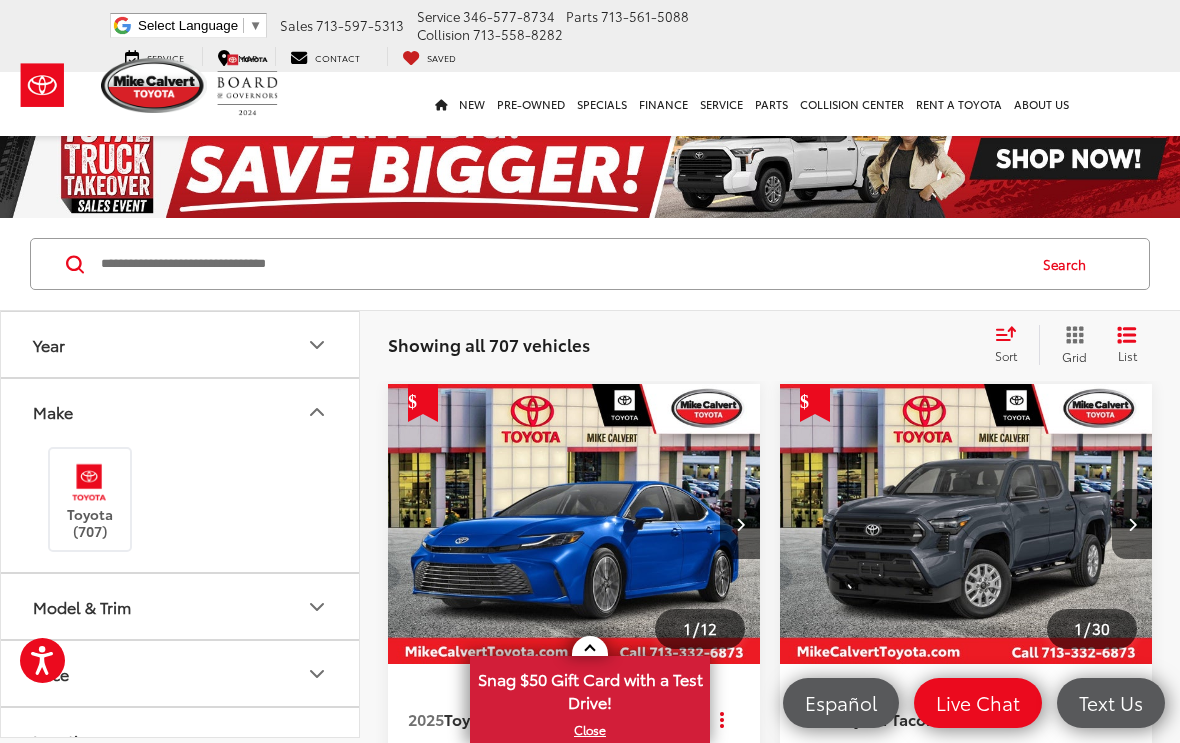 click at bounding box center (89, 482) 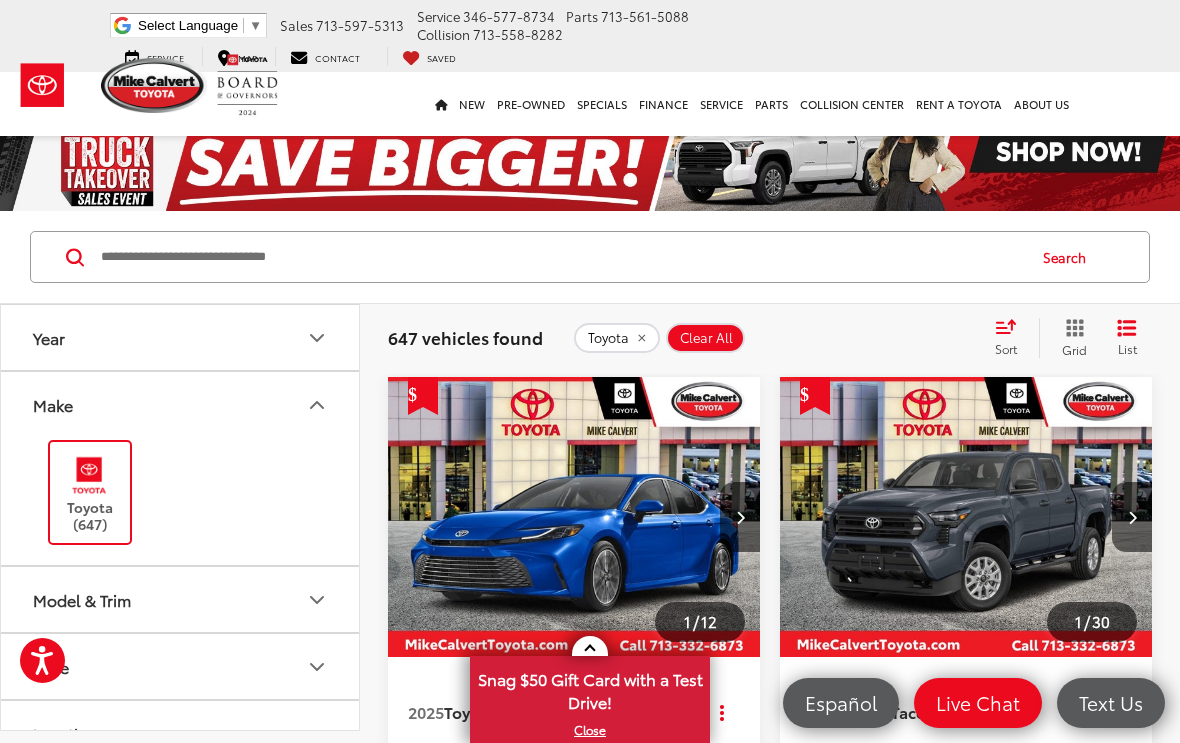 scroll, scrollTop: 46, scrollLeft: 0, axis: vertical 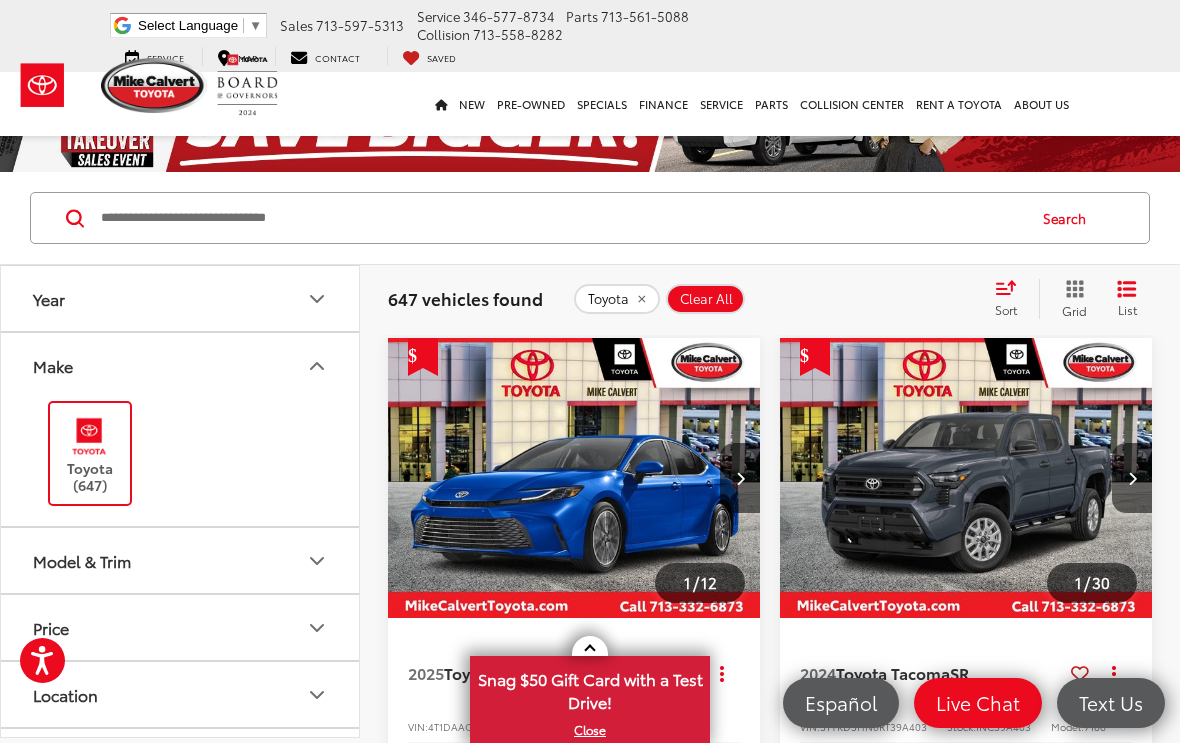 click on "Model & Trim" at bounding box center [181, 560] 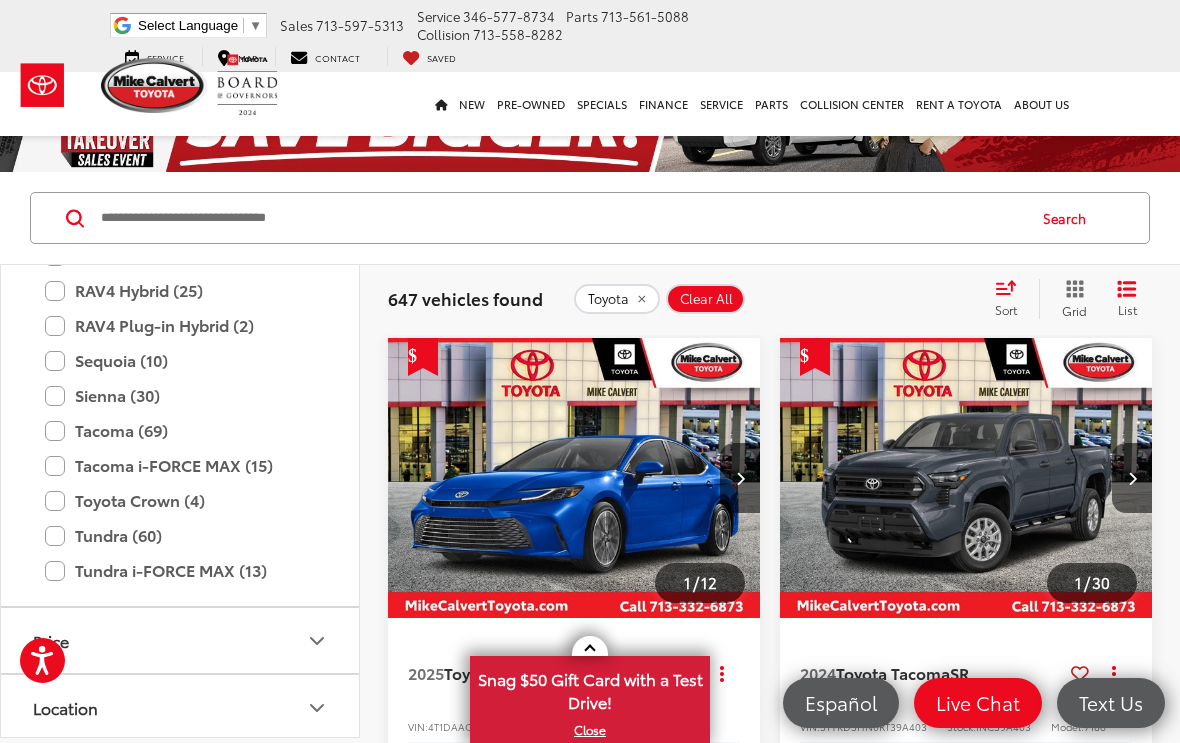 scroll, scrollTop: 1004, scrollLeft: 0, axis: vertical 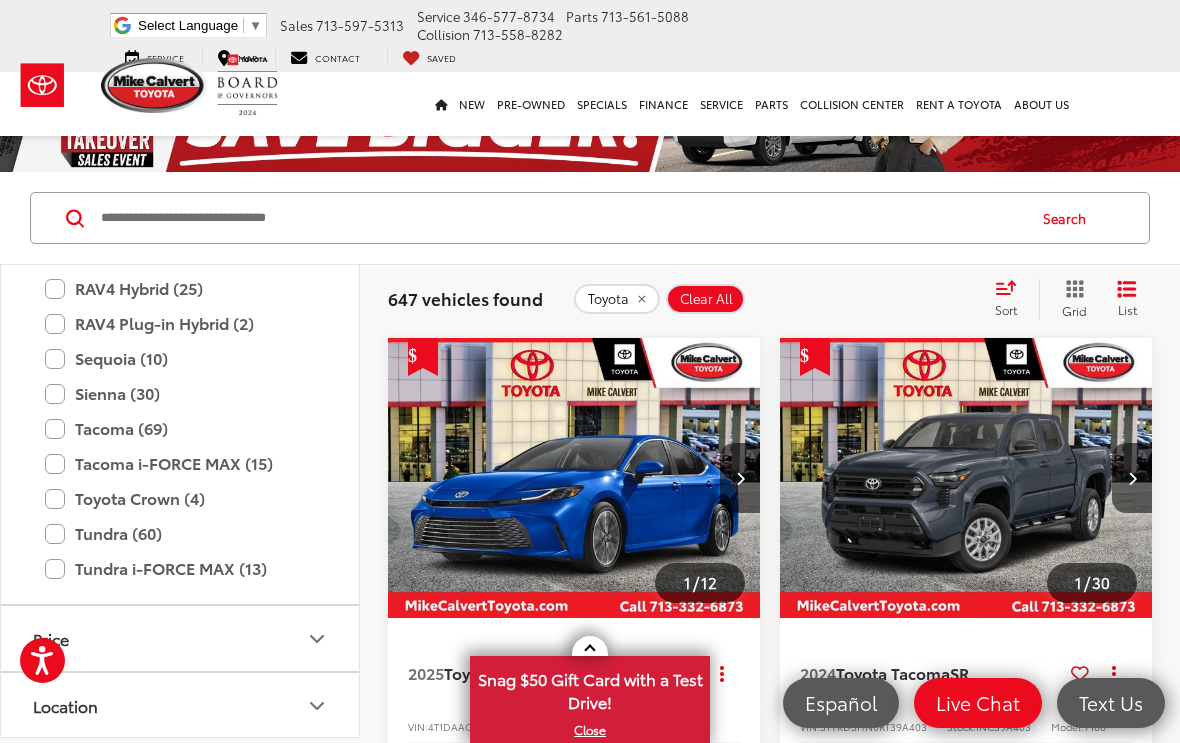 click on "Tacoma (69)" at bounding box center (180, 428) 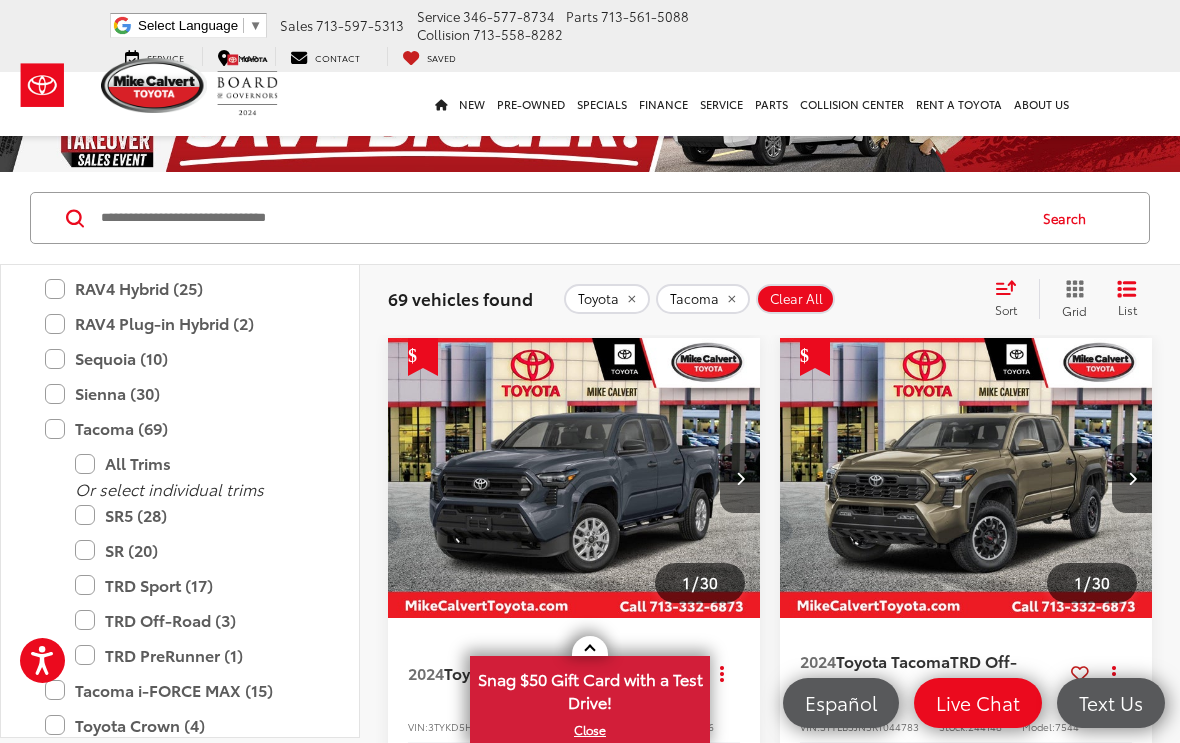 click on "TRD Sport (17)" at bounding box center [195, 585] 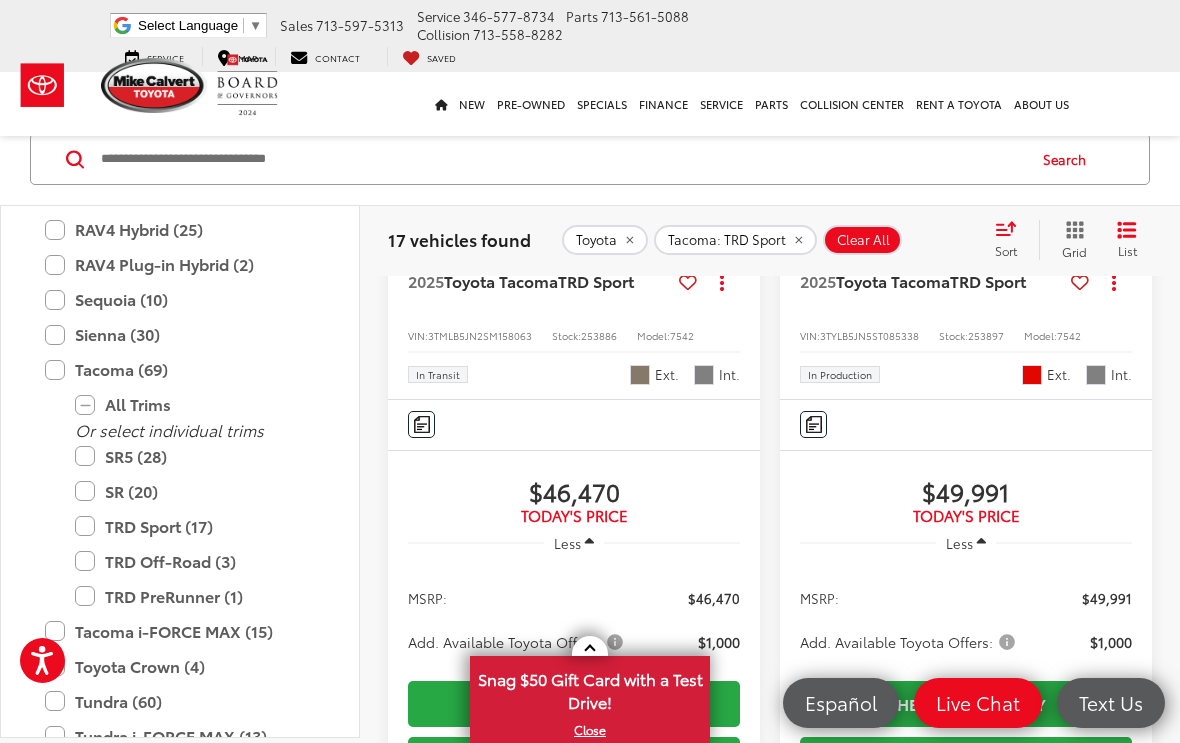 scroll, scrollTop: 5486, scrollLeft: 0, axis: vertical 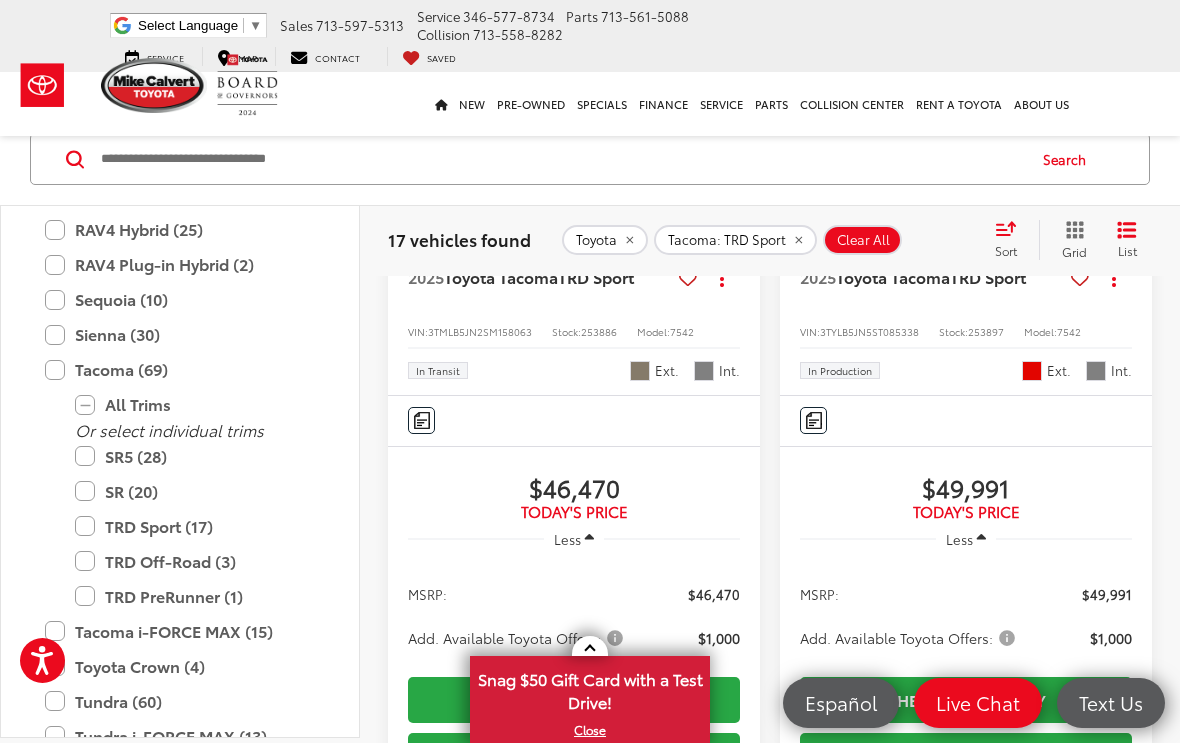 click at bounding box center (574, 83) 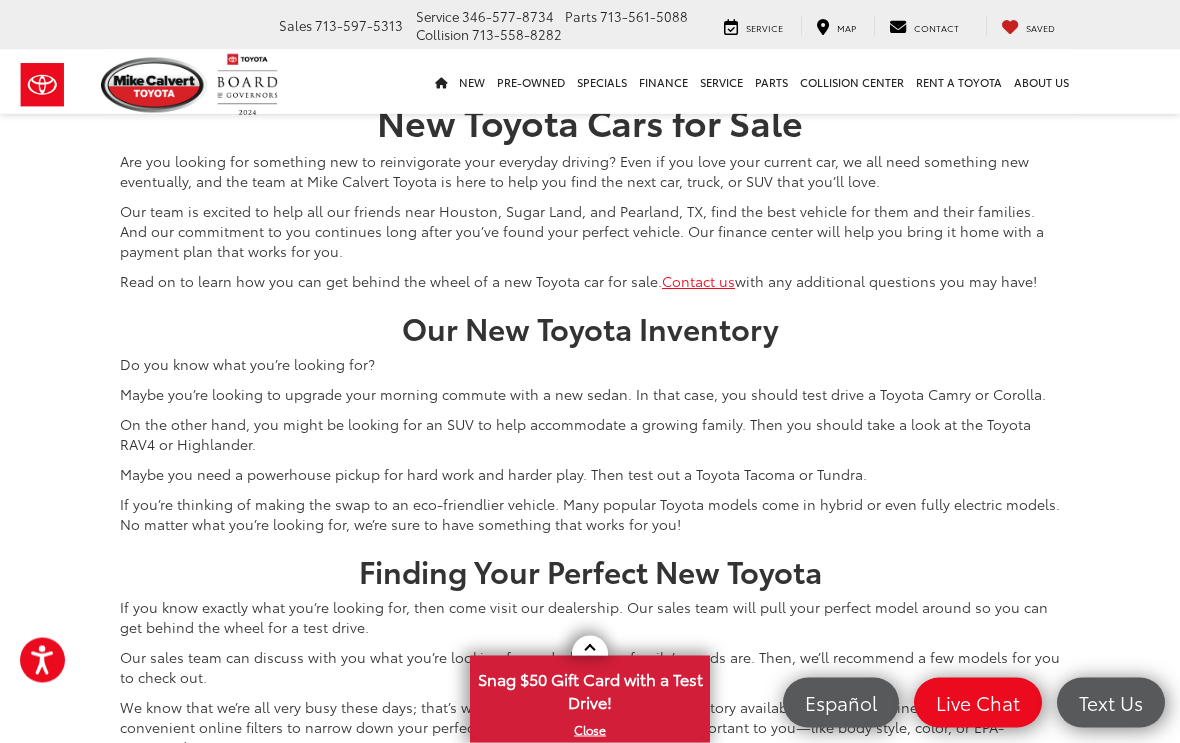 scroll, scrollTop: 8089, scrollLeft: 0, axis: vertical 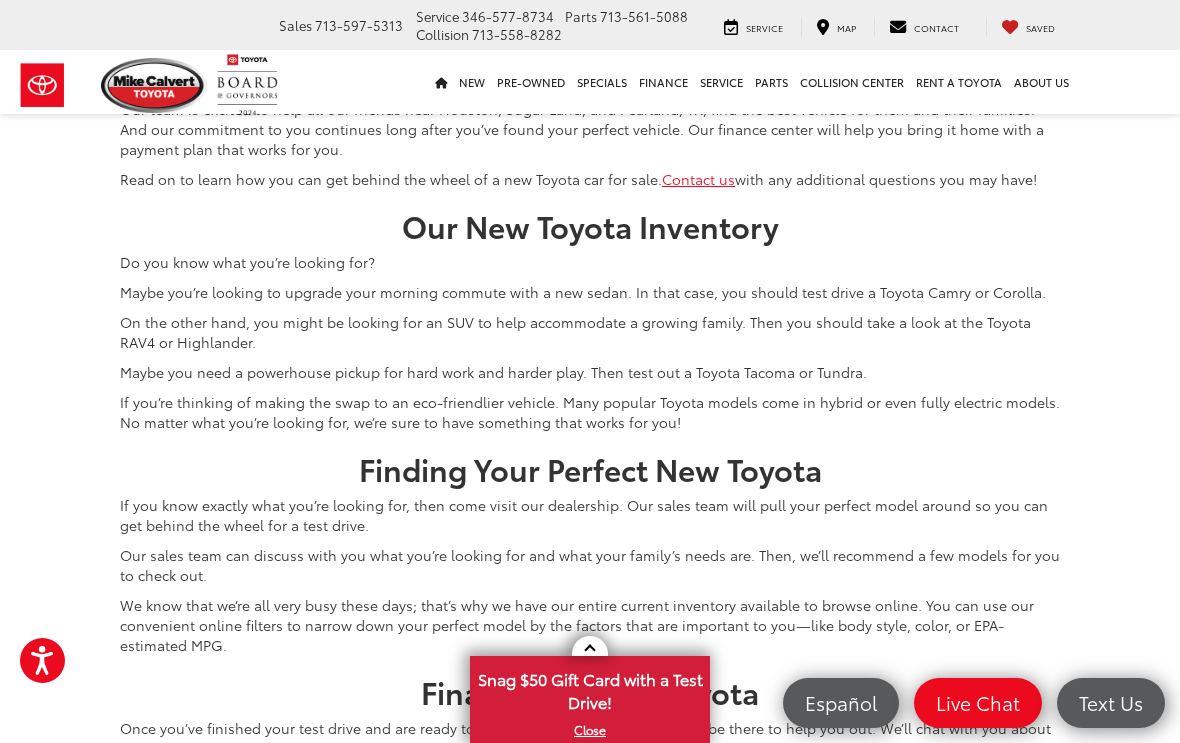 click on "2" at bounding box center [884, -80] 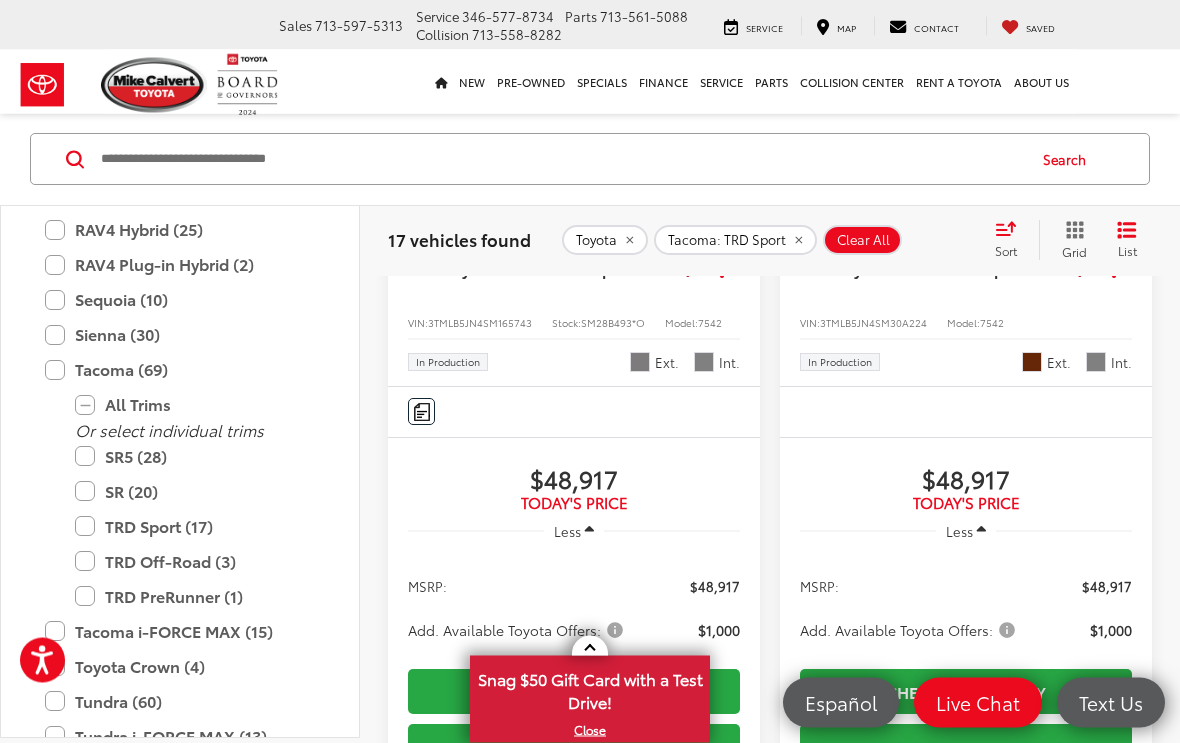 scroll, scrollTop: 1600, scrollLeft: 0, axis: vertical 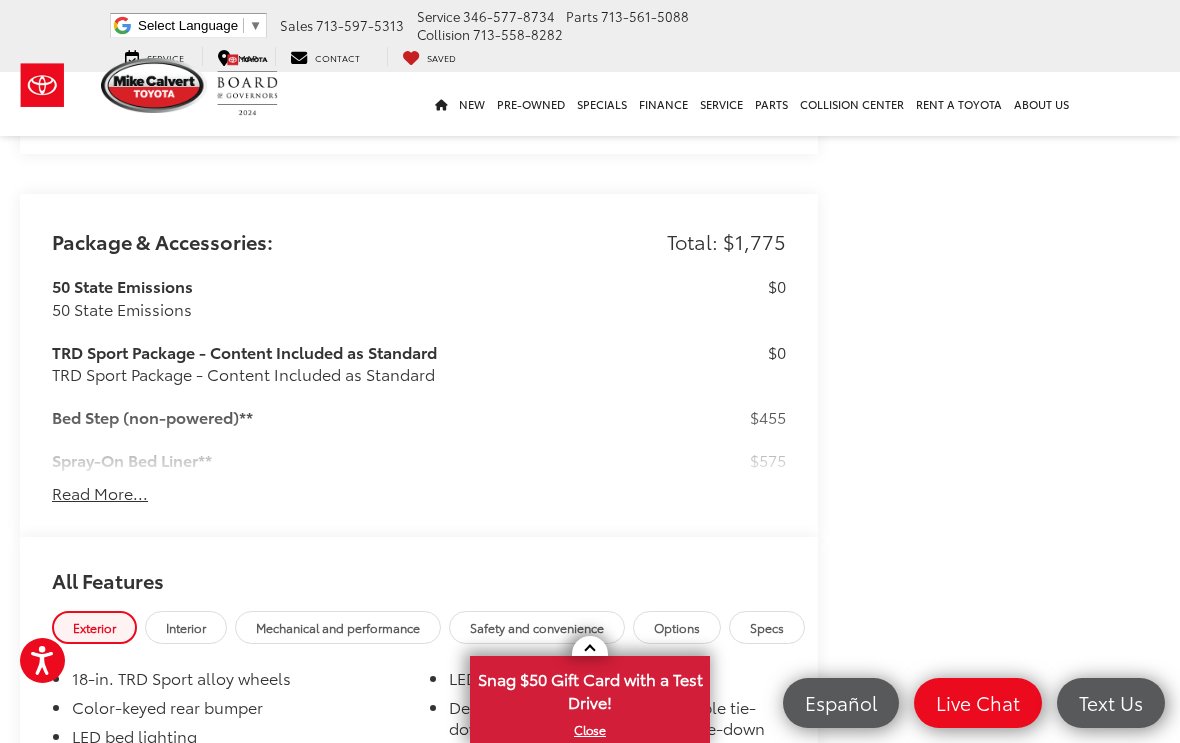 click on "Package & Accessories:
Total: $1,775
50 State Emissions
50 State Emissions
$0
TRD Sport Package - Content Included as Standard
TRD Sport Package - Content Included as Standard
$0
Bed Step (non-powered)**
$455
Spray-On Bed Liner**
$575
Predator Drop Step**
$745
Vehicle Fueling
$0
PDS - Pre-Delivery Services
$0
Owner's Portfolio
$0
Dealer Installed Accessories include equipment and accessories installed on vehicle as offered or advertised by your dealer.
Dealer Installed Accessories do not include any additional optional accessories customer may choose to add to vehicle.
Read More..." at bounding box center [419, 365] 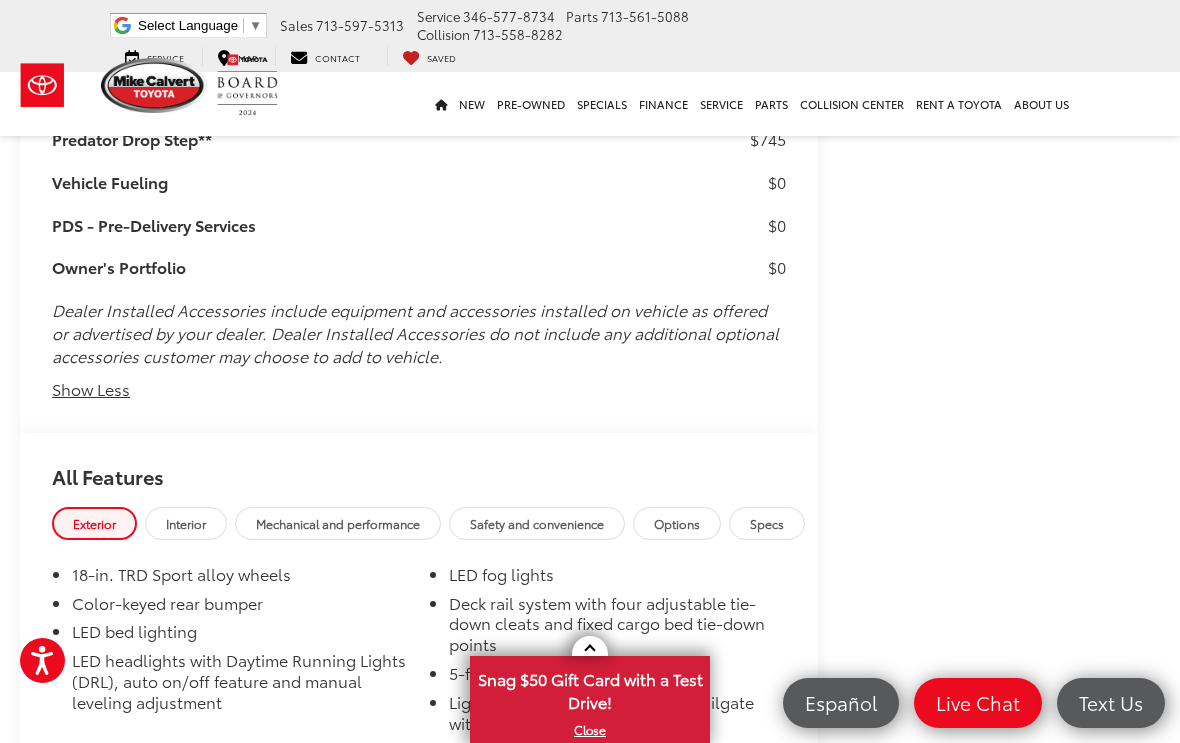 scroll, scrollTop: 2109, scrollLeft: 0, axis: vertical 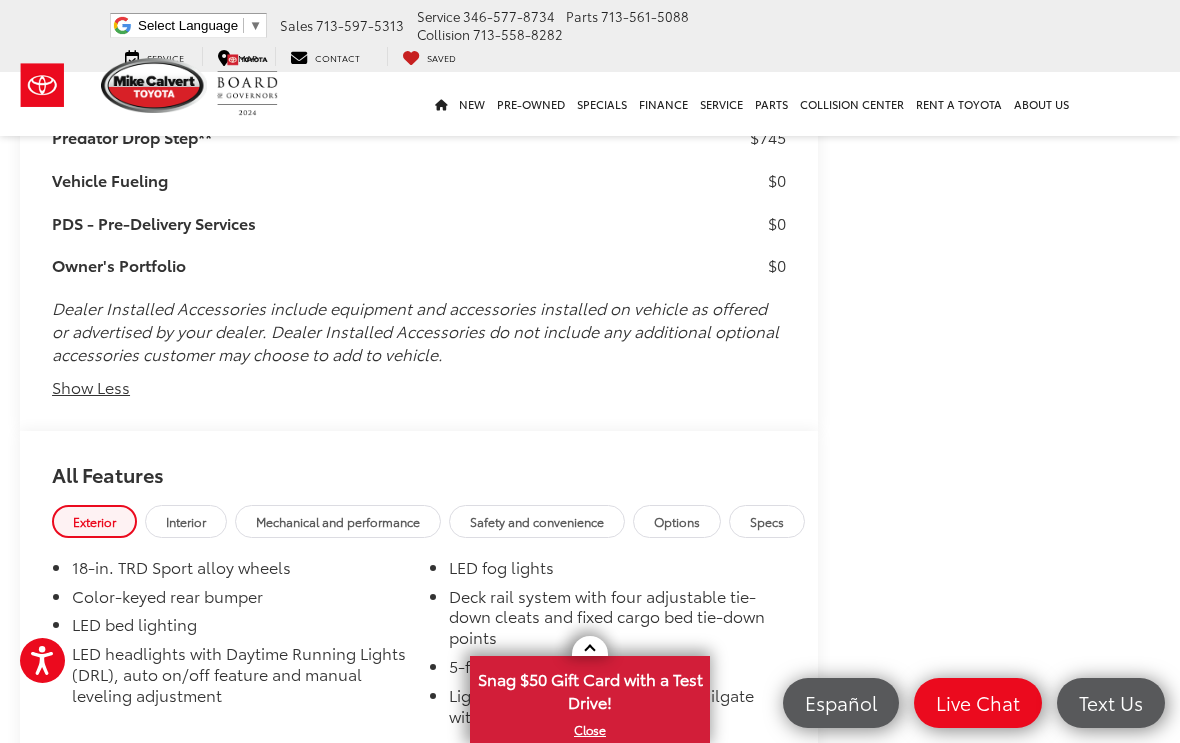 click on "Options" at bounding box center [677, 521] 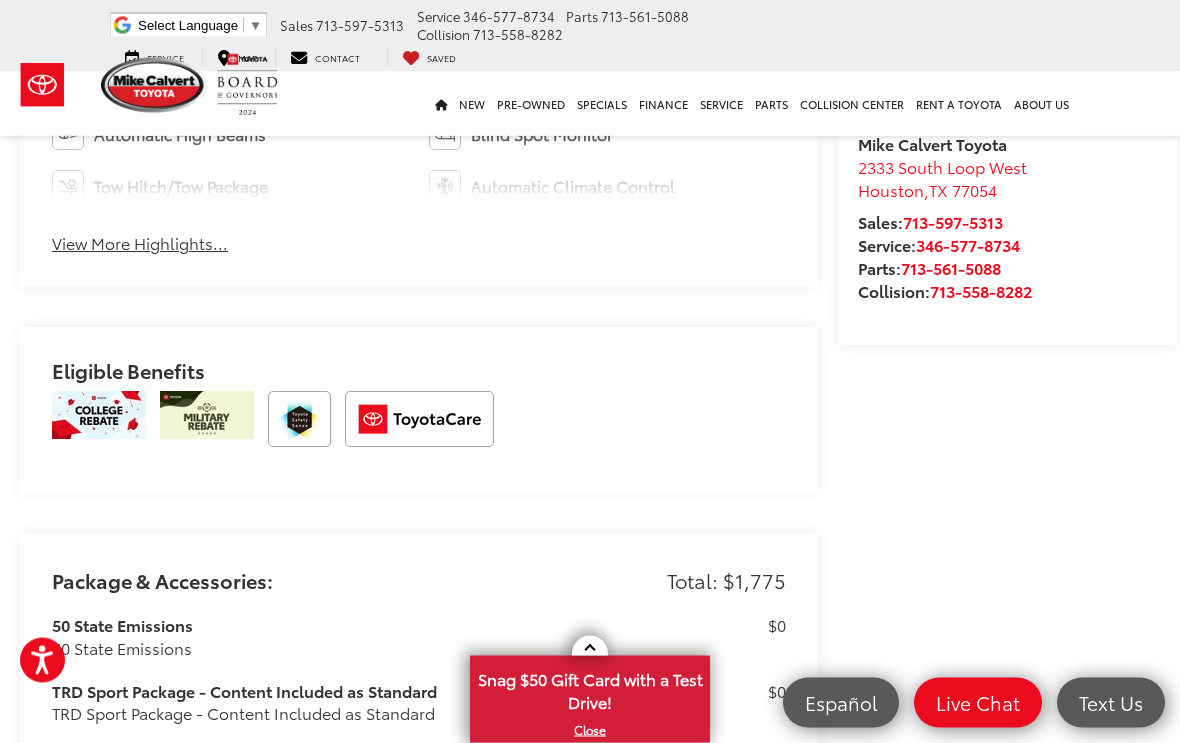 scroll, scrollTop: 1380, scrollLeft: 0, axis: vertical 